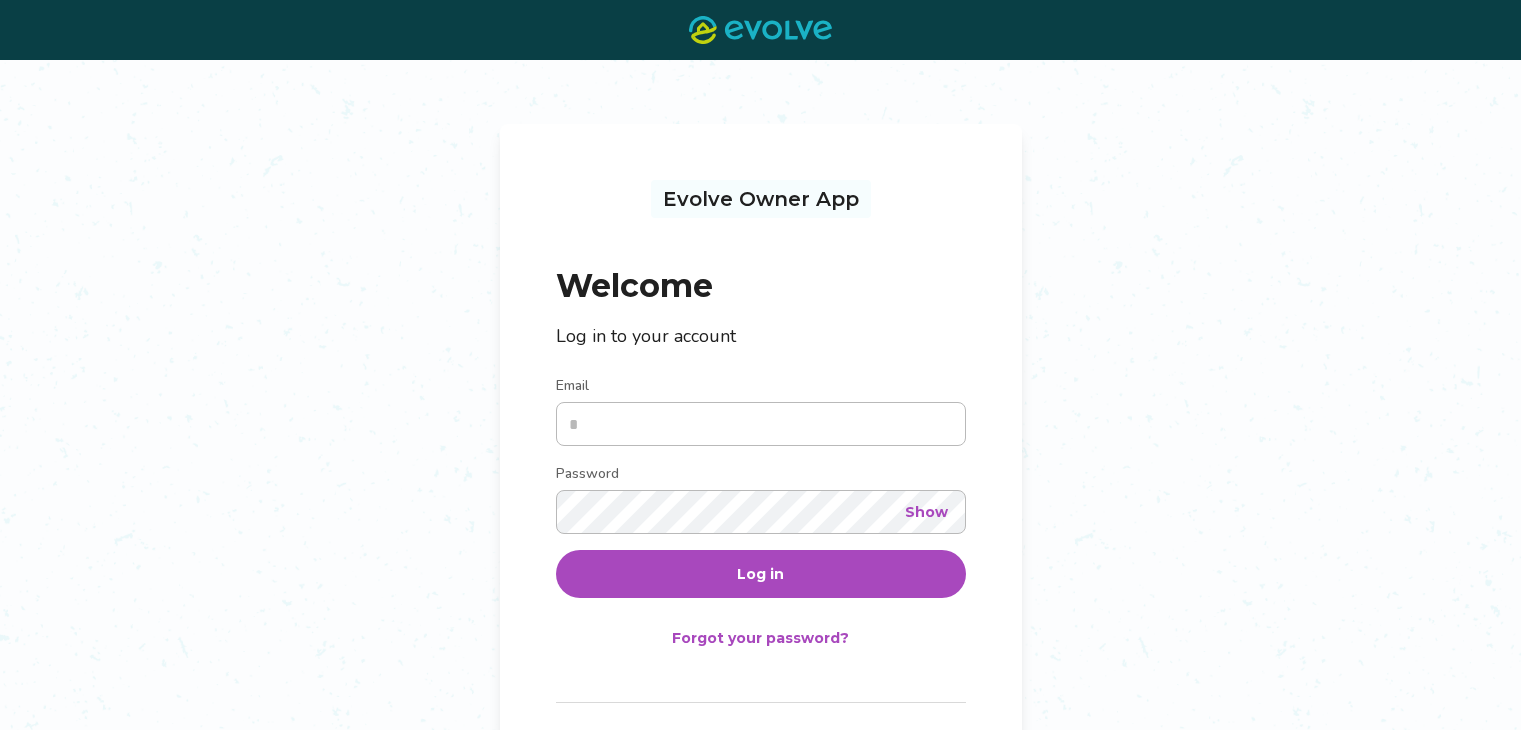scroll, scrollTop: 0, scrollLeft: 0, axis: both 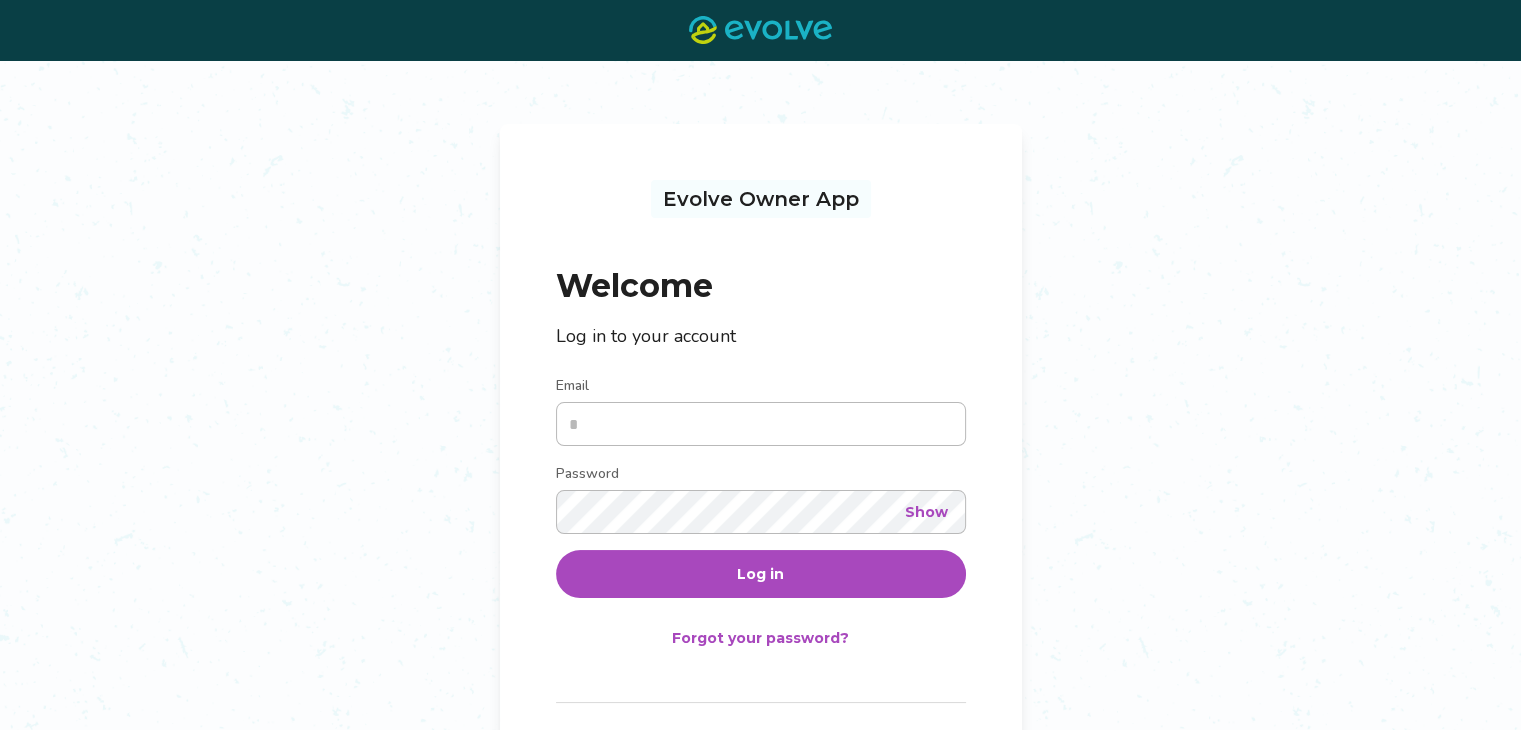 type on "**********" 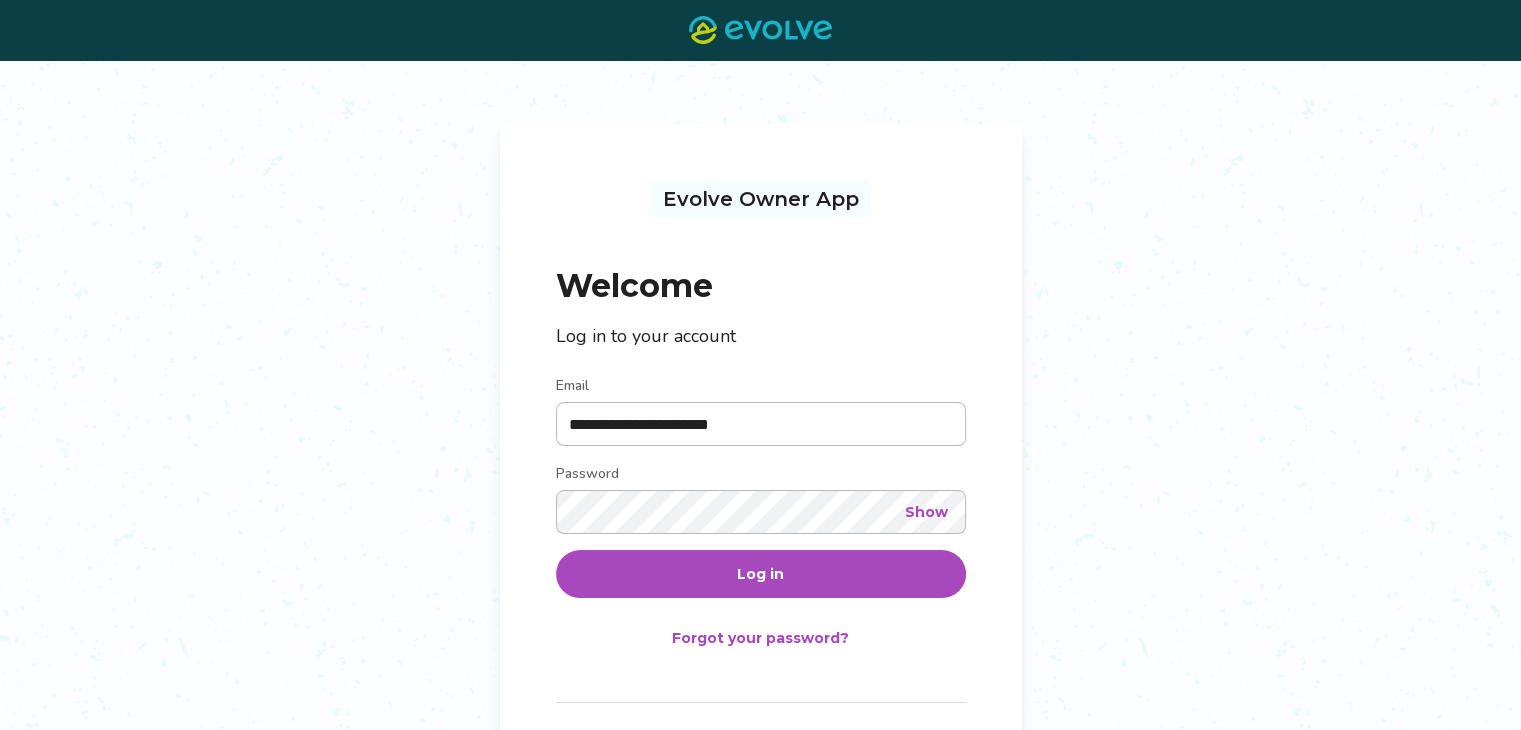 click on "Log in" at bounding box center [760, 574] 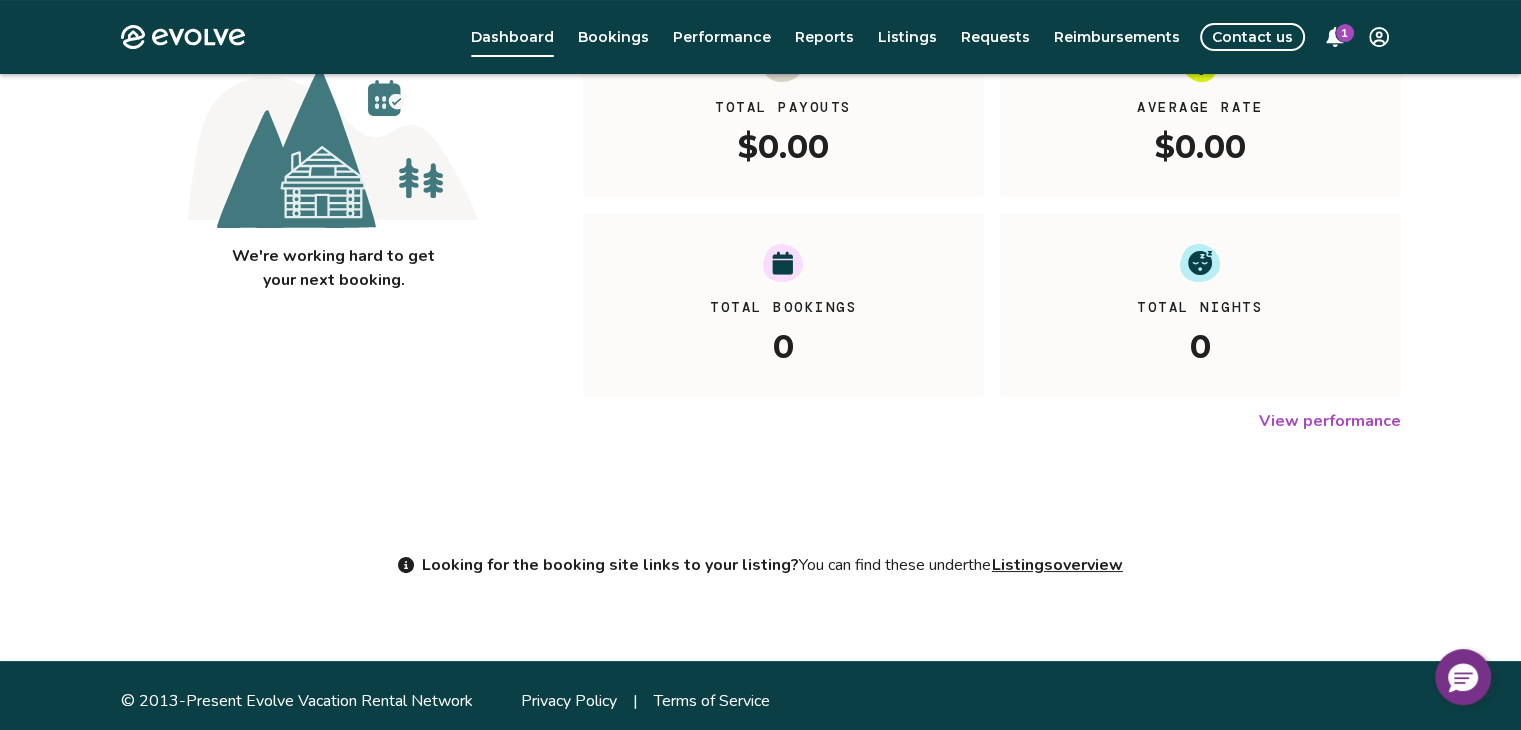 scroll, scrollTop: 304, scrollLeft: 0, axis: vertical 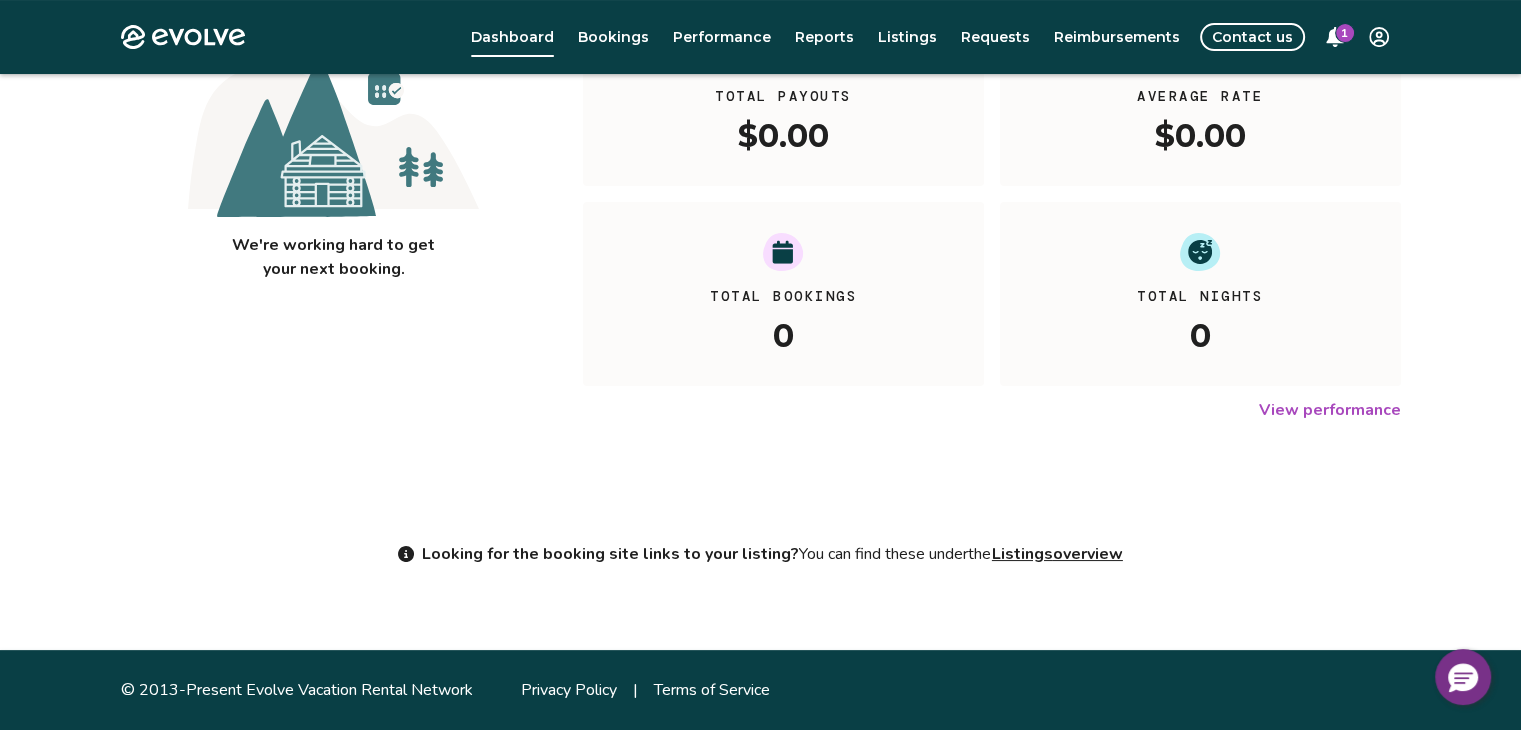 click on "1" at bounding box center (1345, 33) 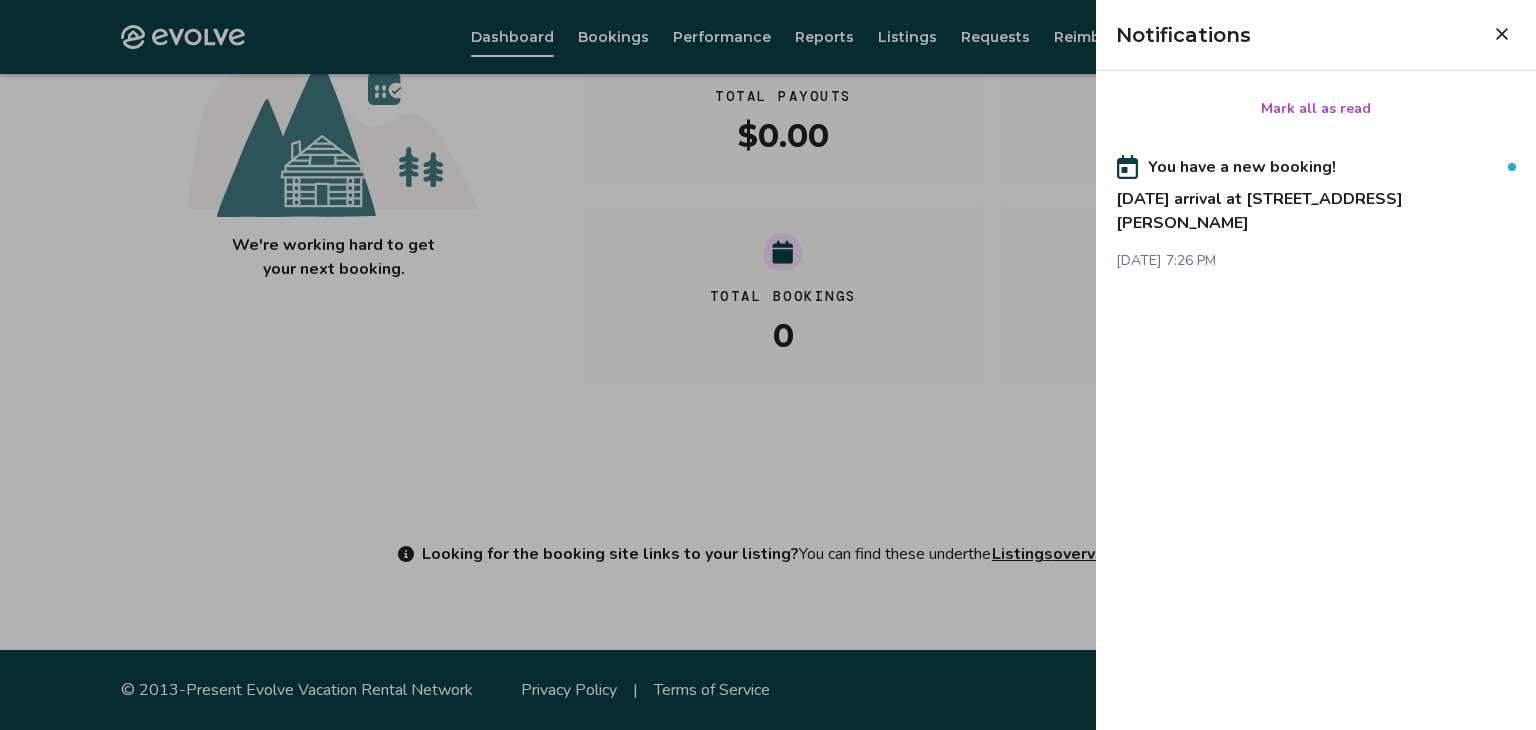 click 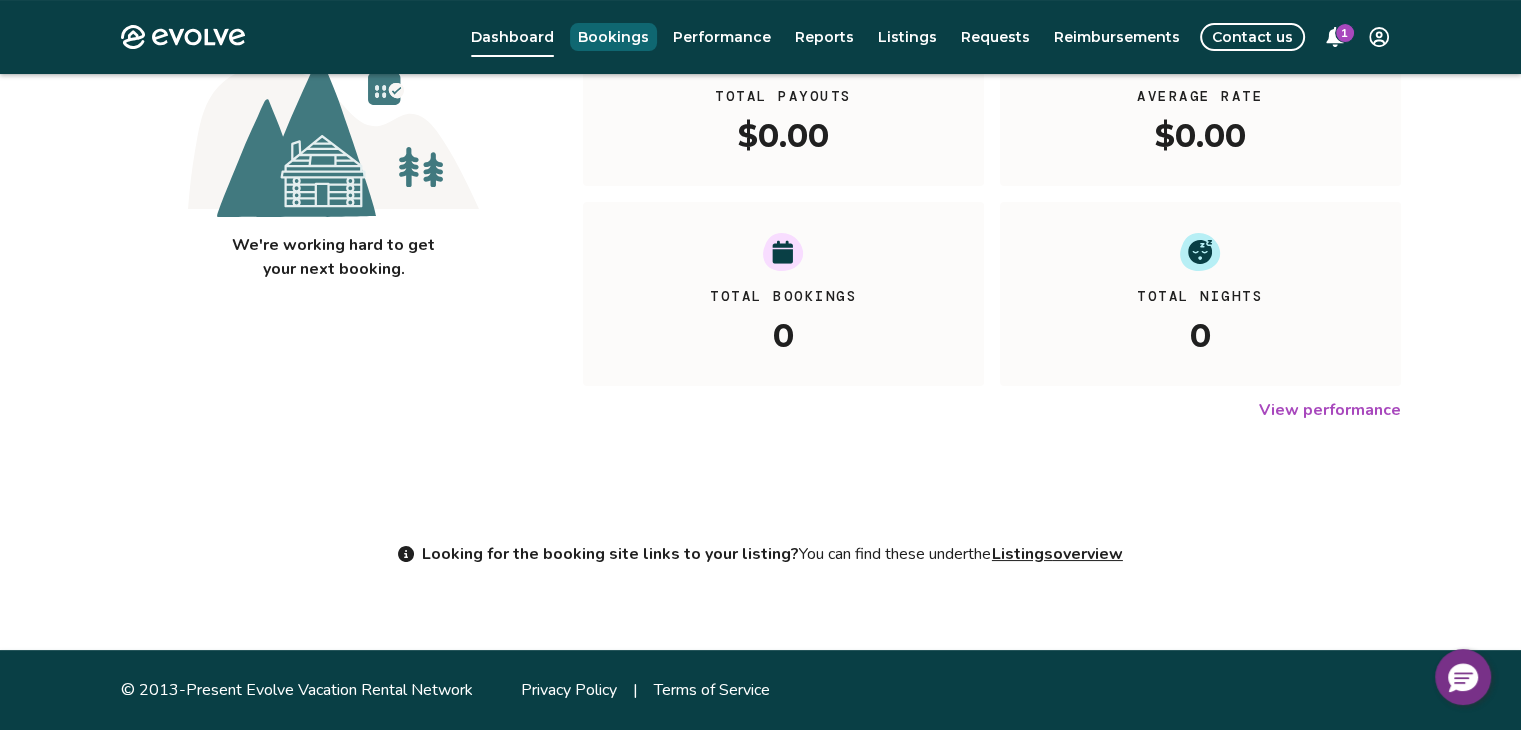 click on "Bookings" at bounding box center [613, 37] 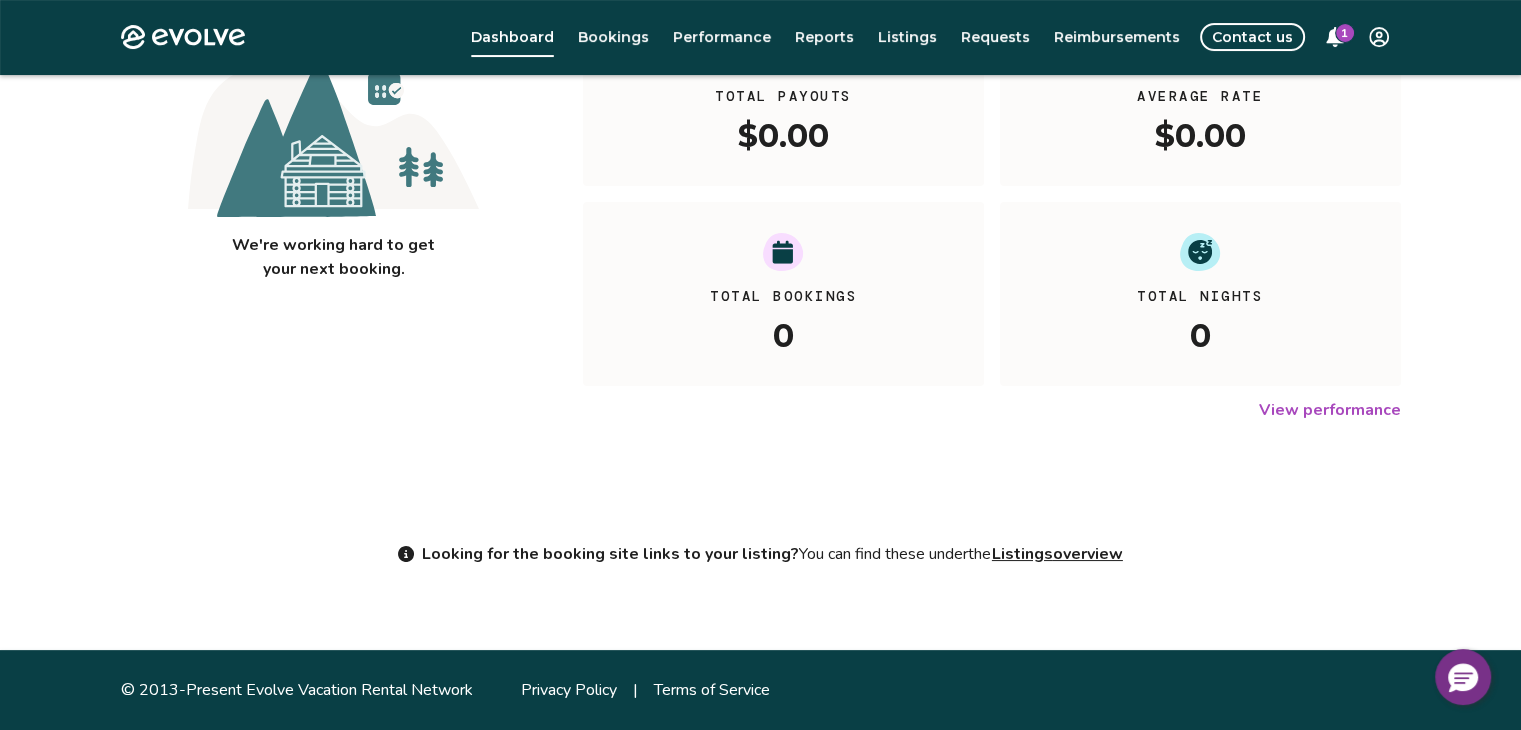 scroll, scrollTop: 0, scrollLeft: 0, axis: both 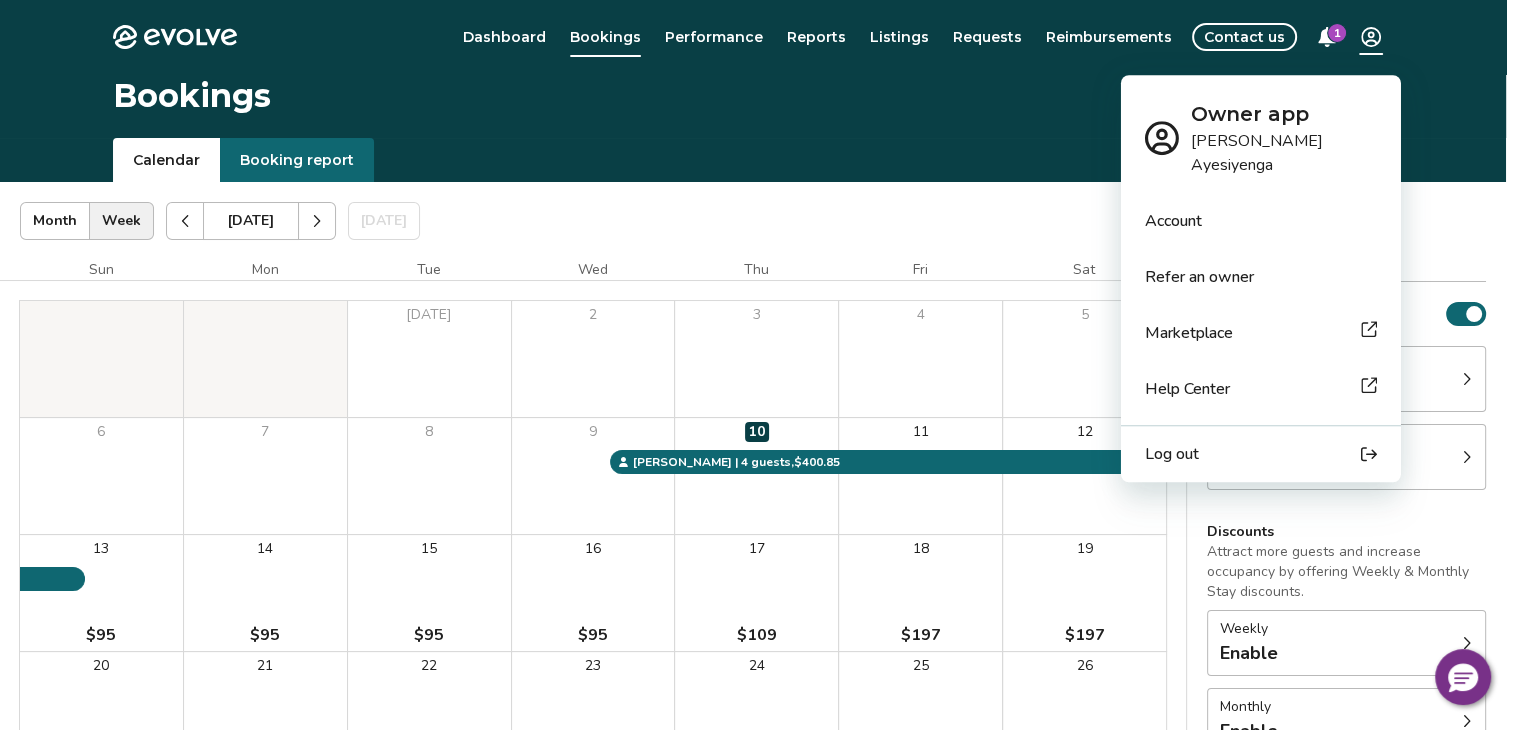 click on "Evolve Dashboard Bookings Performance Reports Listings Requests Reimbursements Contact us 1 Bookings Calendar Booking report Jul 2025  | Views Month Week Jul 2025 Today Settings 14 Fisher Ave Jul 2025 Sun Mon Tue Wed Thu Fri Sat Jul 1 2 3 4 5 6 7 8 9 10 11 12 13 $95 14 $95 15 $95 16 $95 17 $109 18 $197 19 $197 20 $111 21 $111 22 $117 23 $117 24 $120 25 $209 26 $214 27 $120 28 $119 29 $119 30 $119 31 $122 VALERIO P. | 4 guests ,  $400.85 Booking Pending Evolve/Owner Settings Rates Availability Rates per night Gap minimum rate Enable Last-minute minimum rate Enable Discounts Attract more guests and increase occupancy by offering Weekly & Monthly Stay discounts. Weekly Enable Monthly Enable View rates, policies, & fees Gap minimum rate Reduce your minimum rate by 20%  to help fill nights between bookings  (Fridays and Saturdays excluded). Enable Once enabled, the % off may take up to 24 hours to activate and will stay active until you disable. Last-minute minimum rate Reduce your minimum rate by 20% Enable     |" at bounding box center [760, 517] 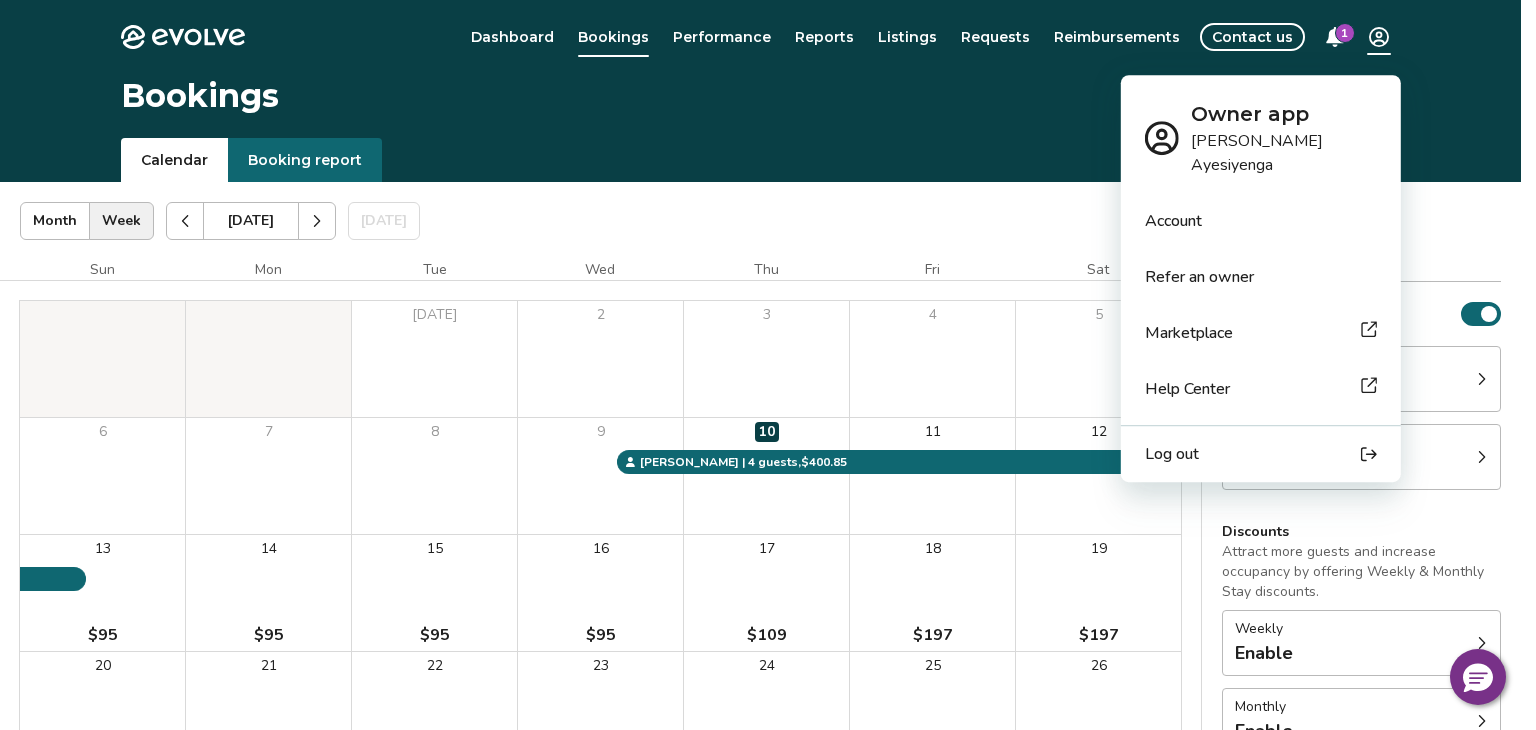 click on "Log out" at bounding box center [1172, 454] 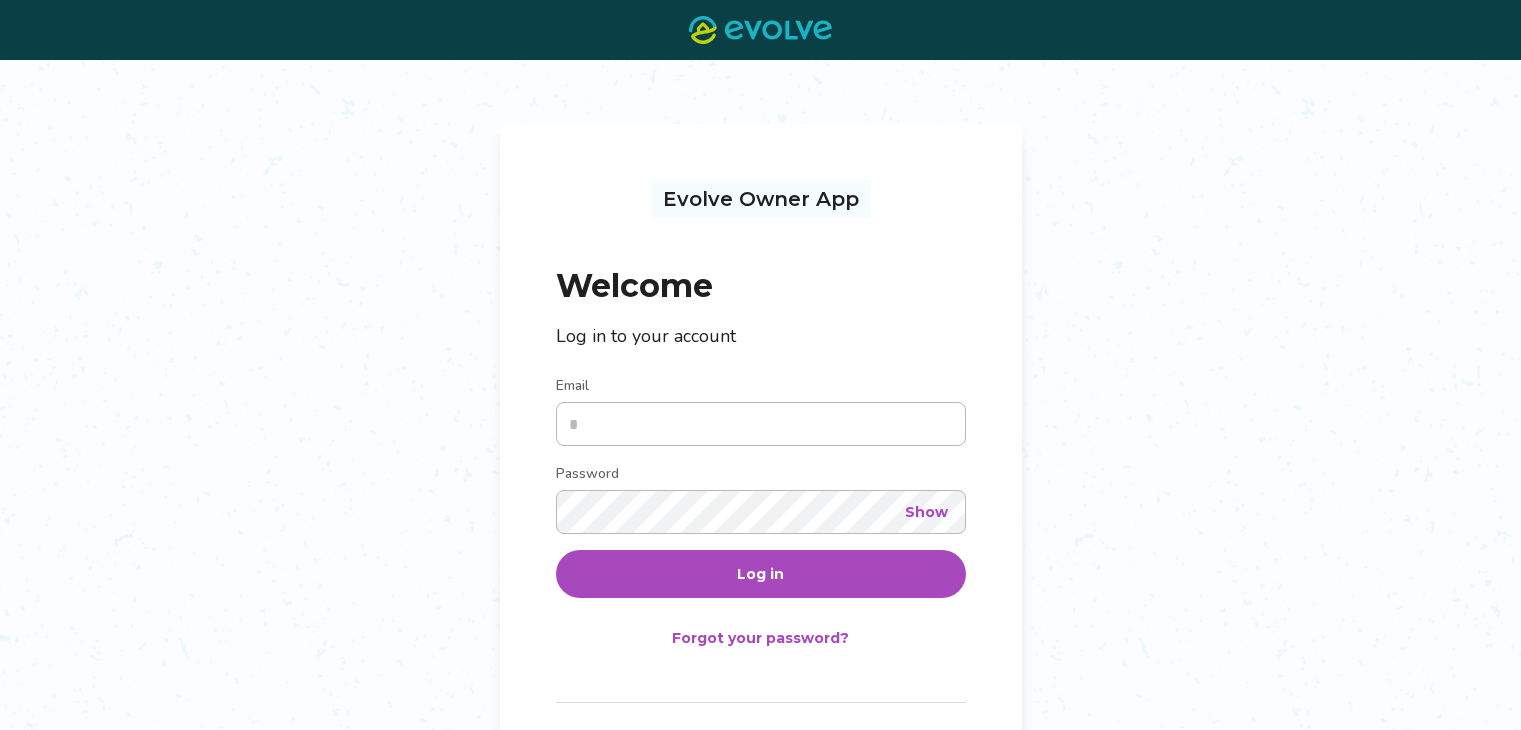 scroll, scrollTop: 0, scrollLeft: 0, axis: both 